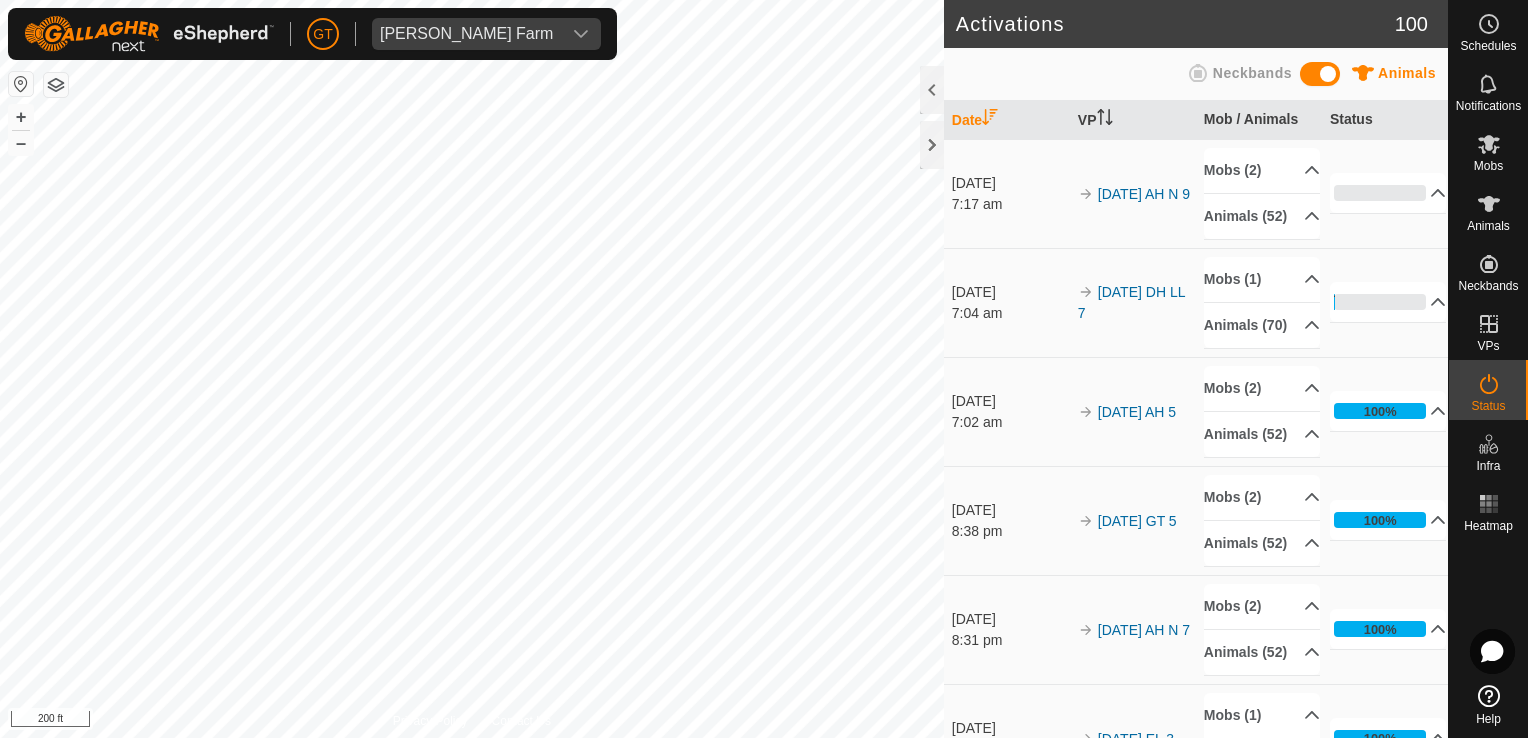 scroll, scrollTop: 0, scrollLeft: 0, axis: both 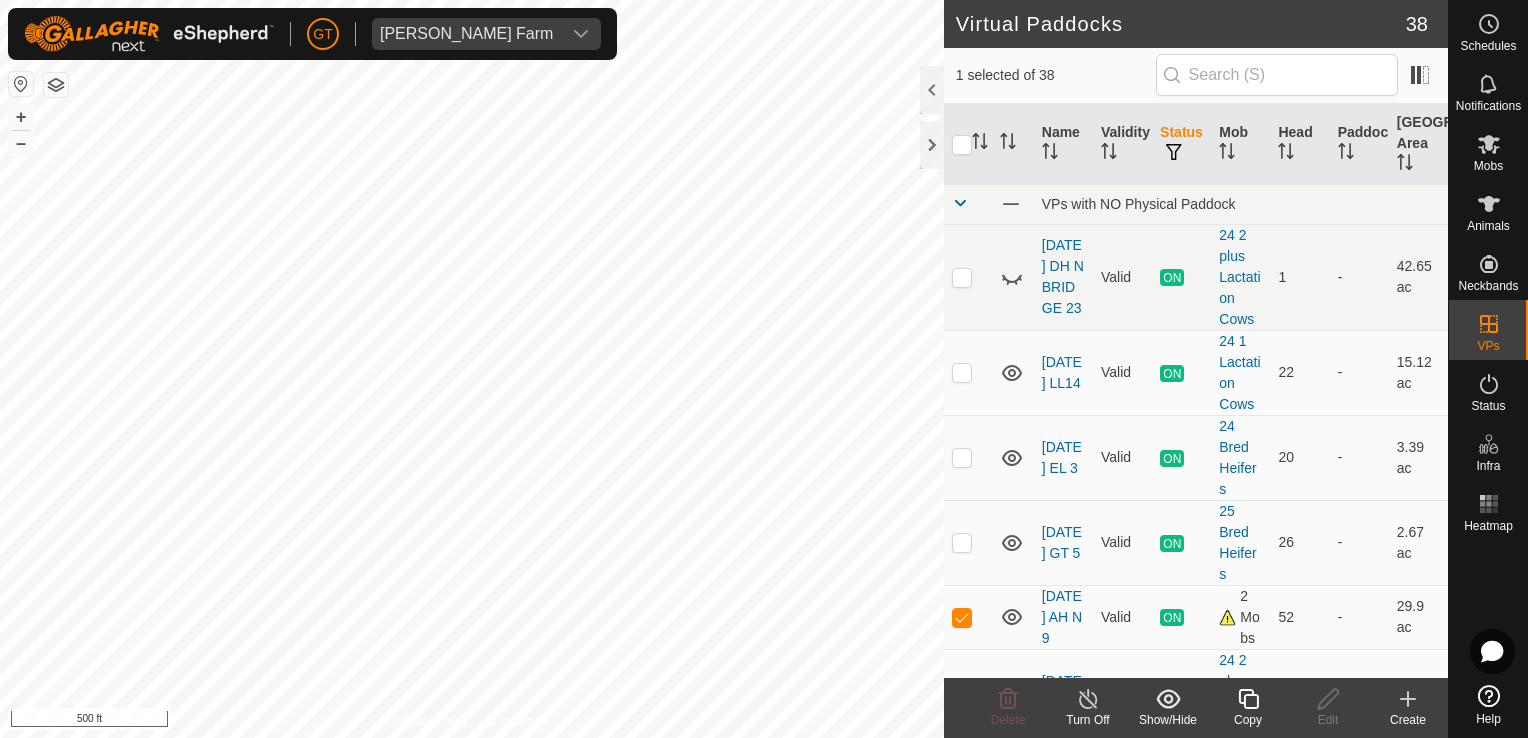 click 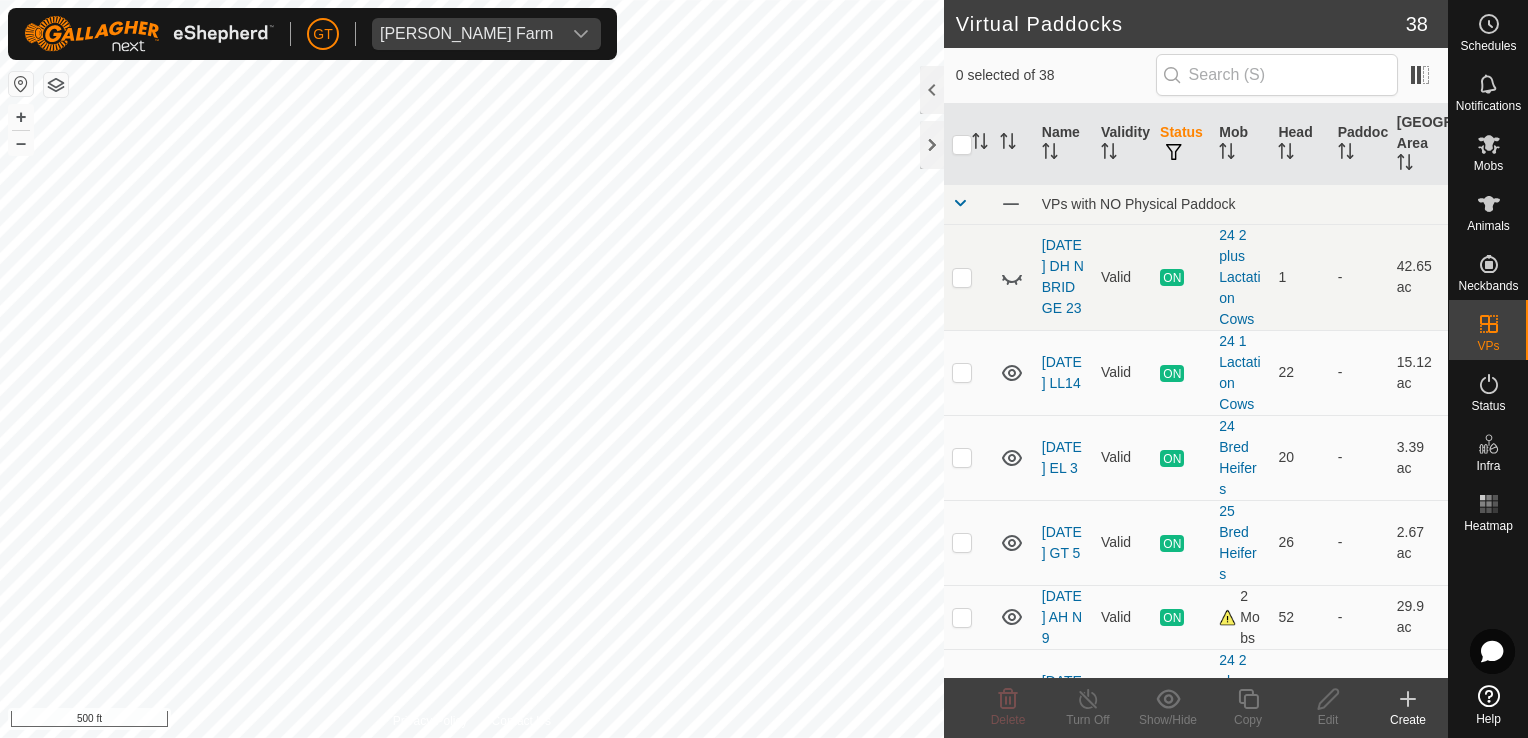checkbox on "true" 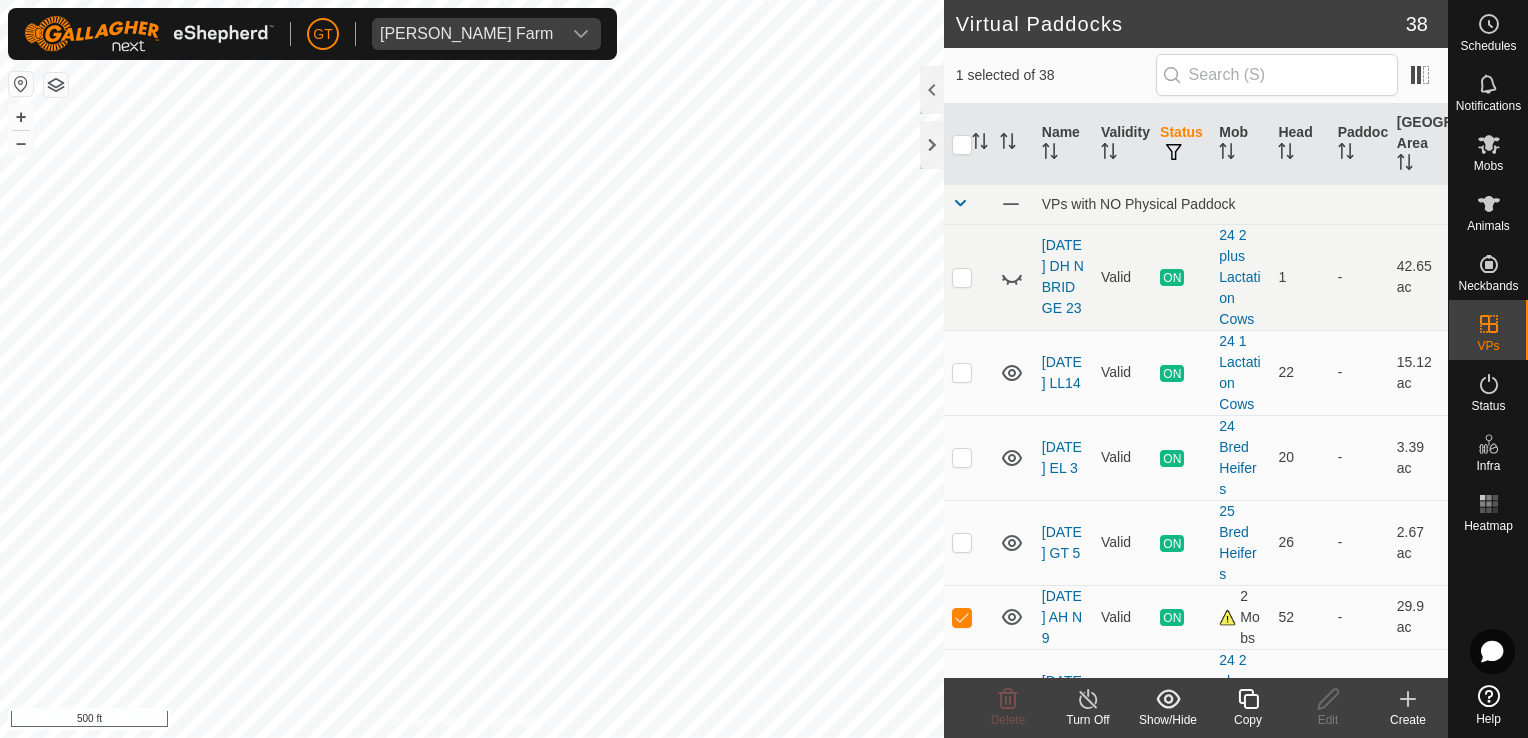 click 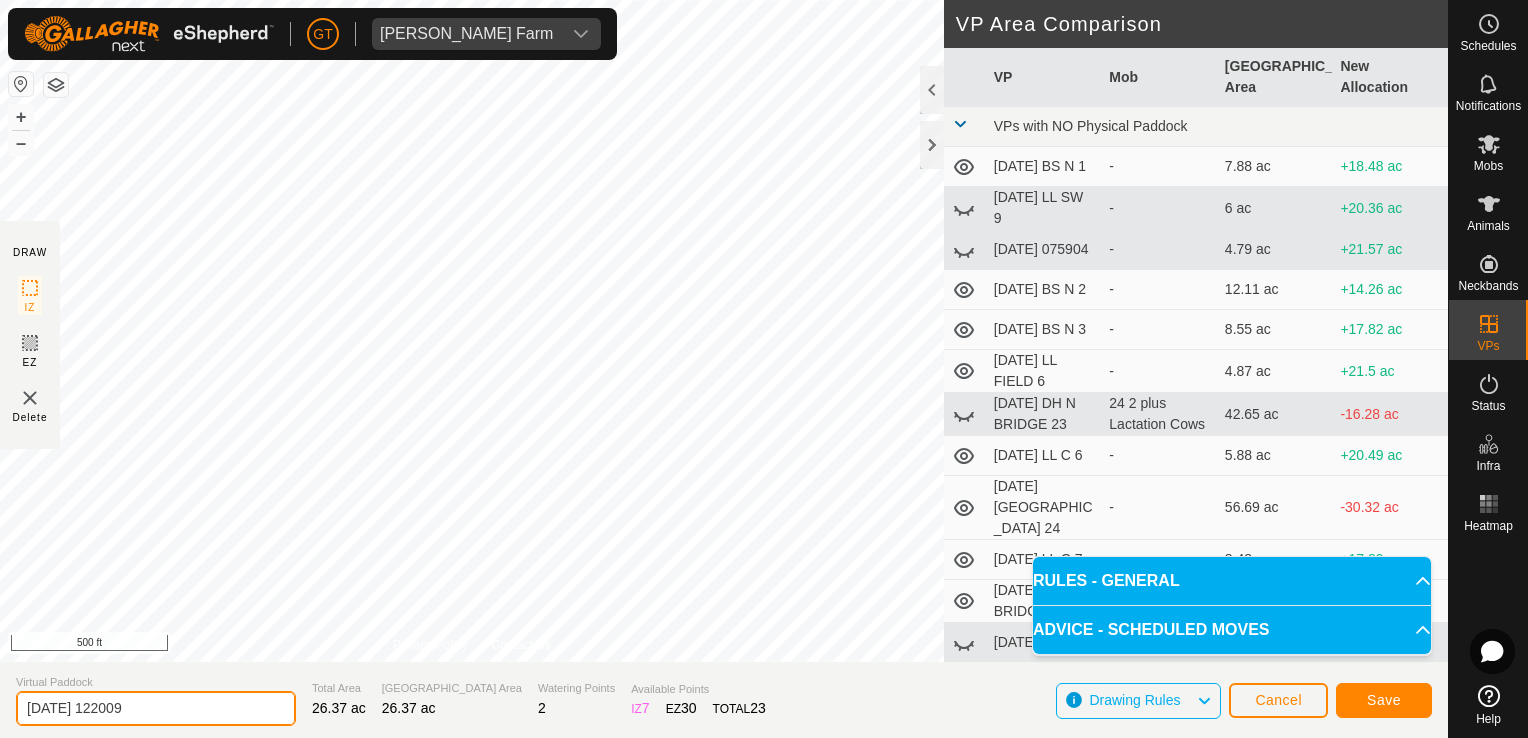 click on "[DATE] 122009" 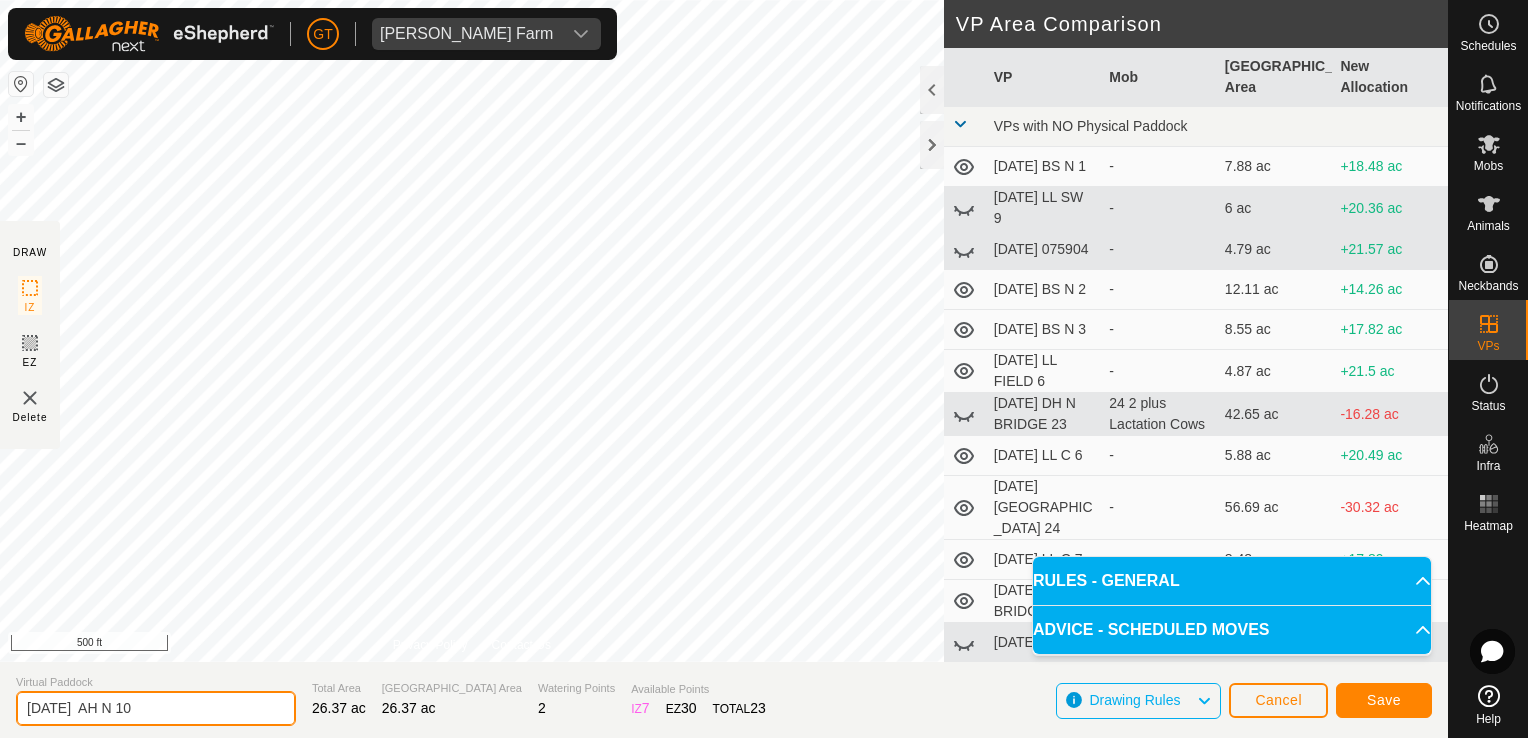 type on "[DATE]  AH N 10" 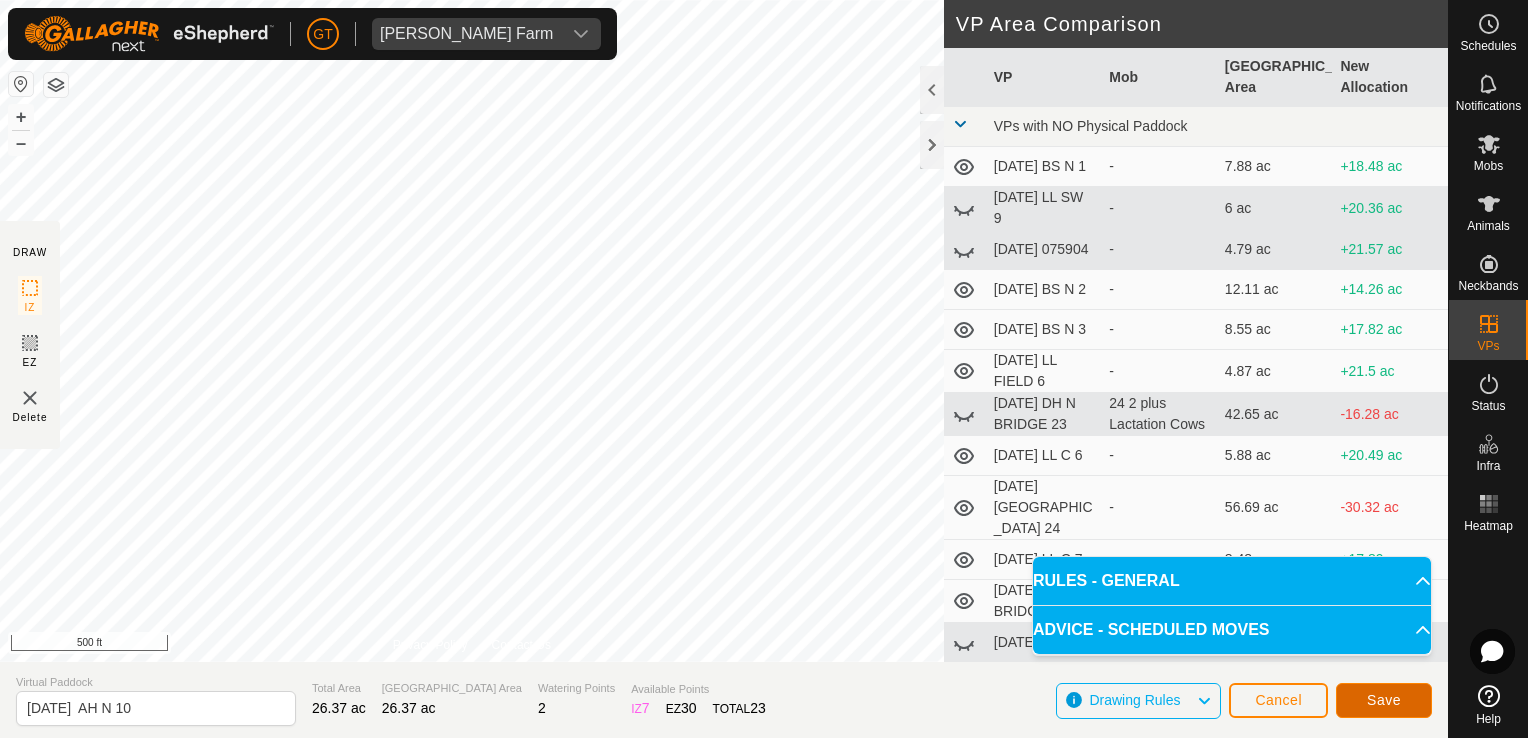 click on "Save" 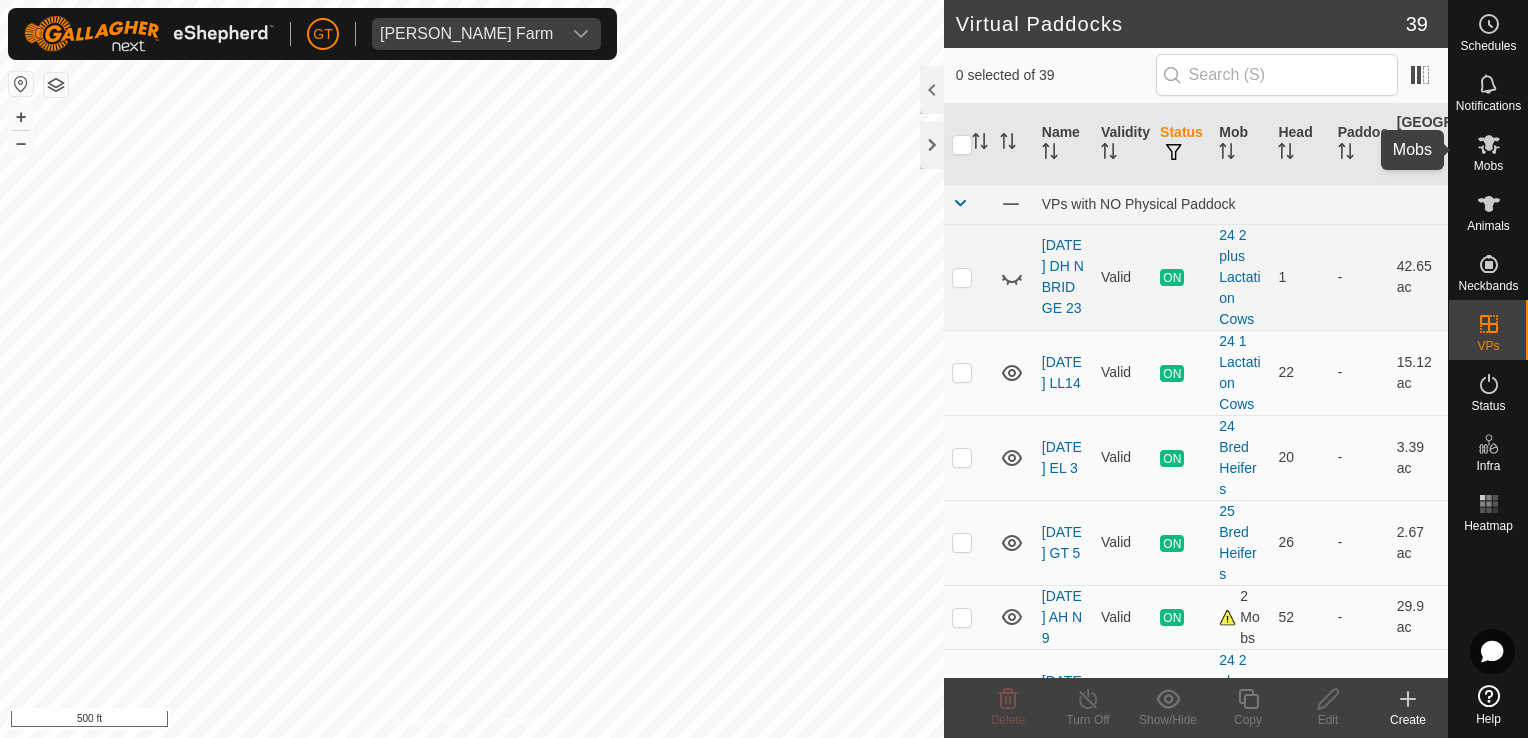 click 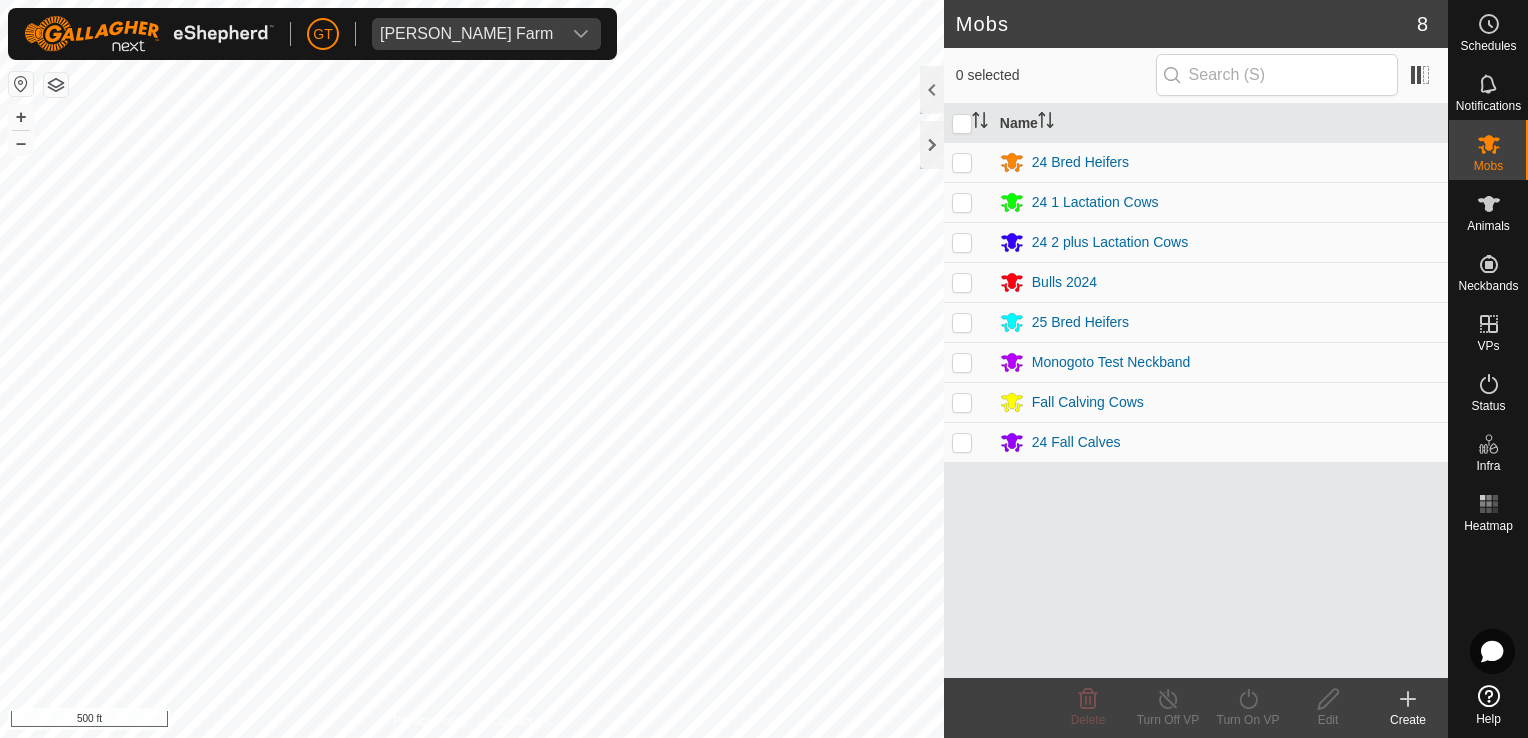 click at bounding box center [962, 402] 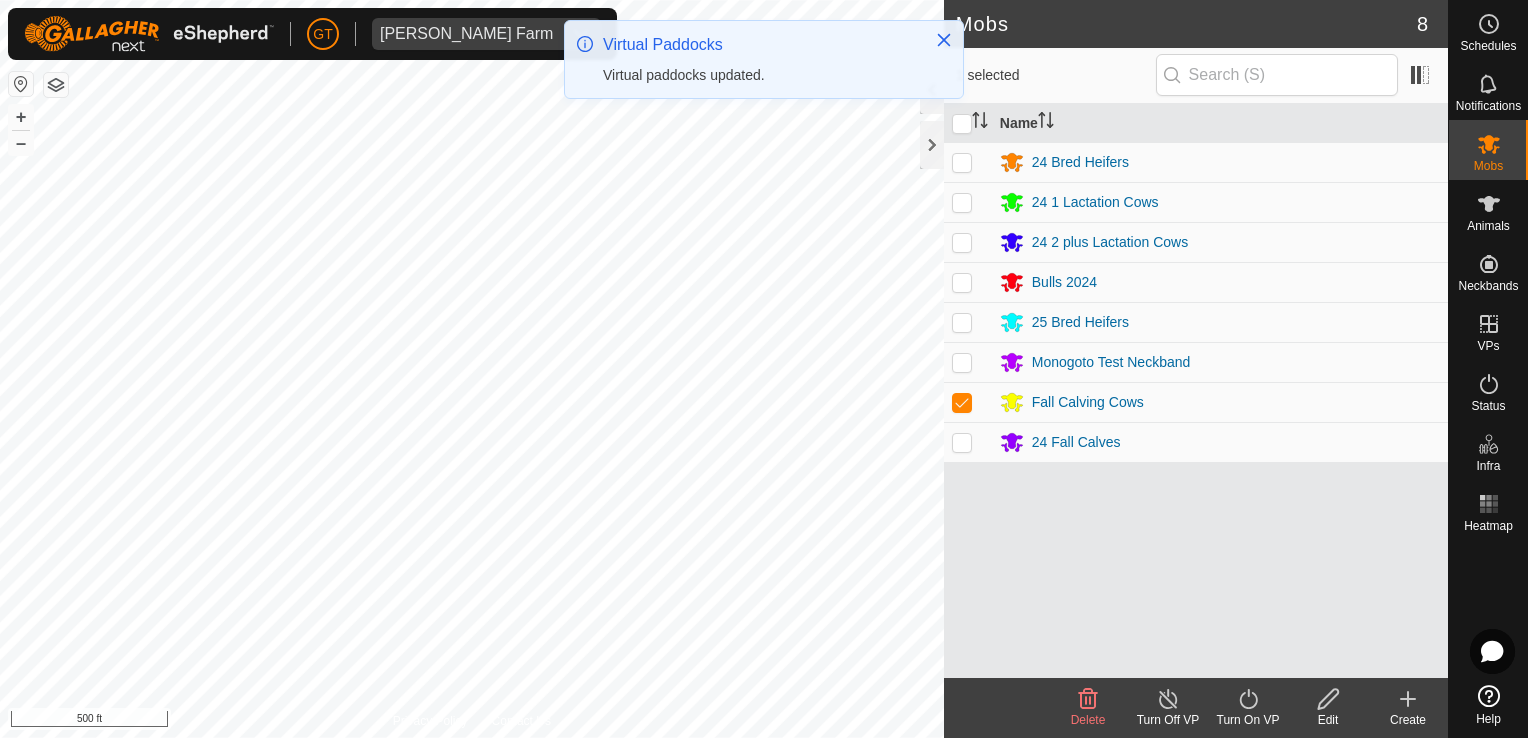 click at bounding box center [968, 442] 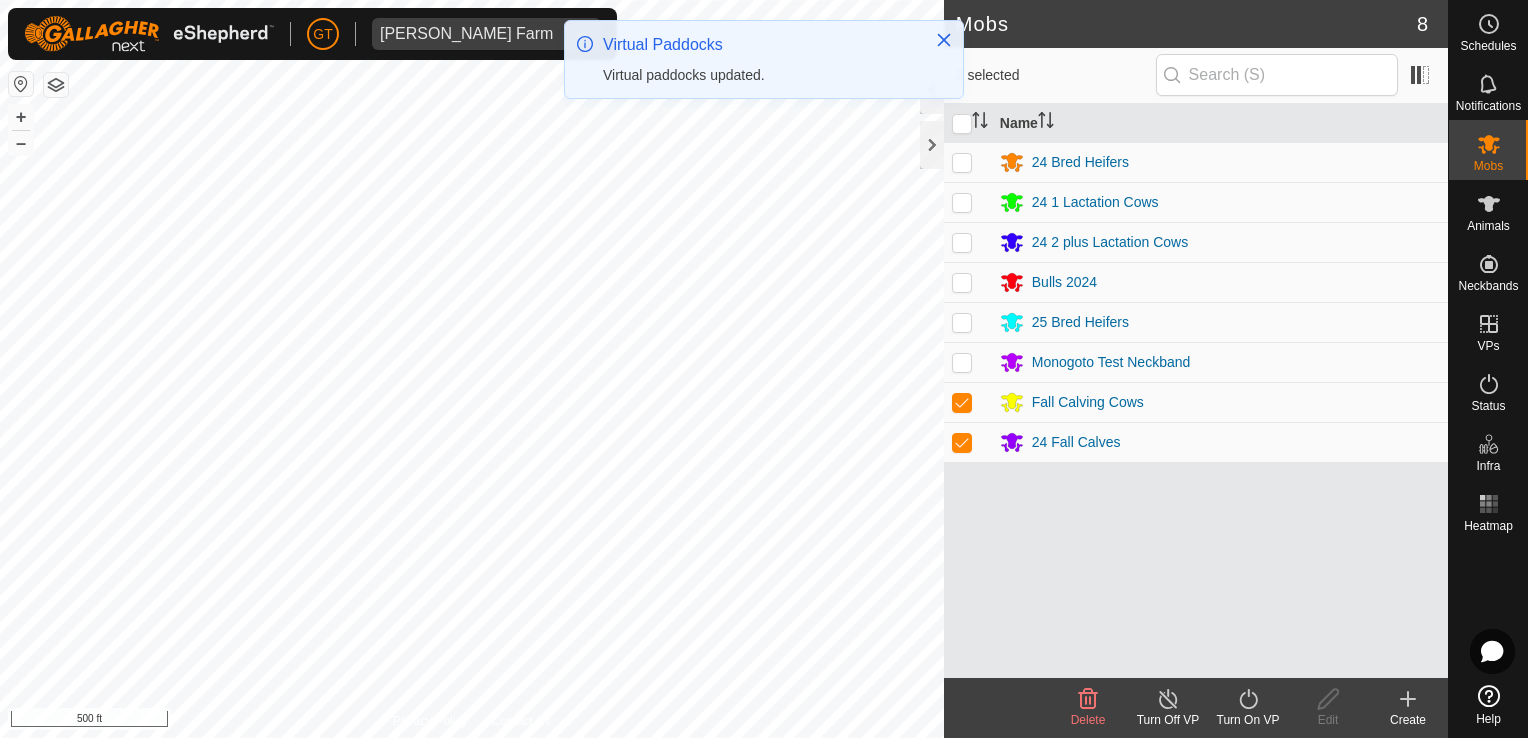 click 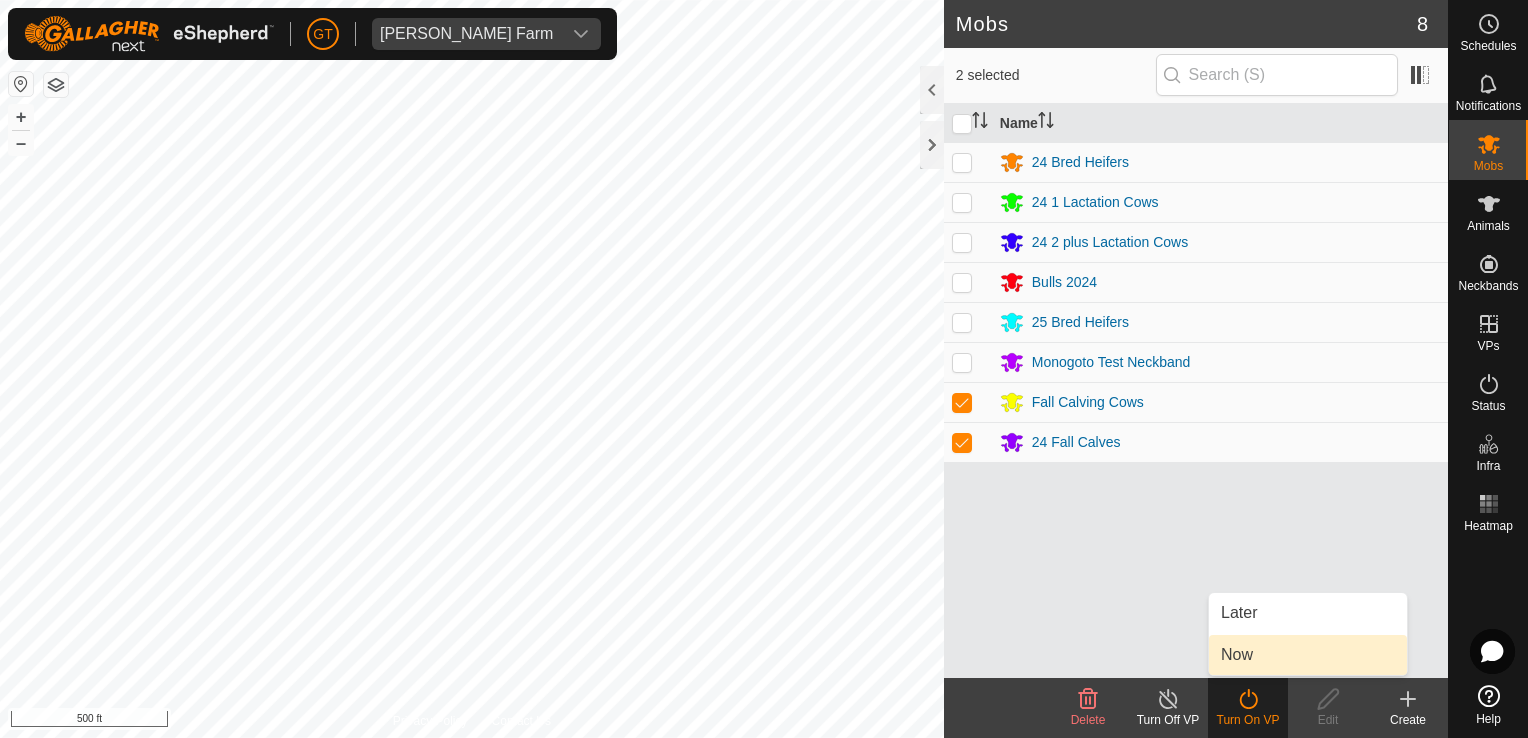 click on "Now" at bounding box center (1308, 655) 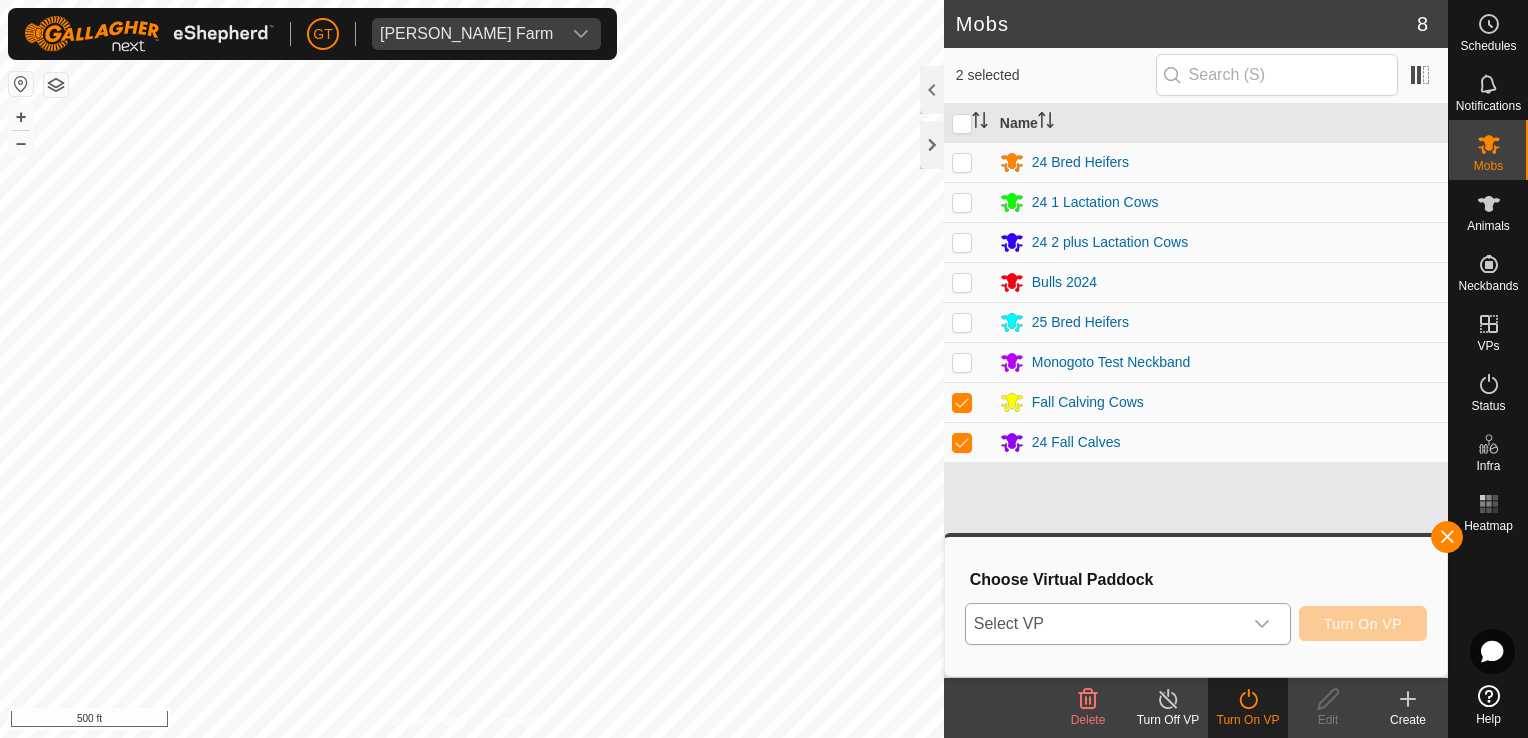 click 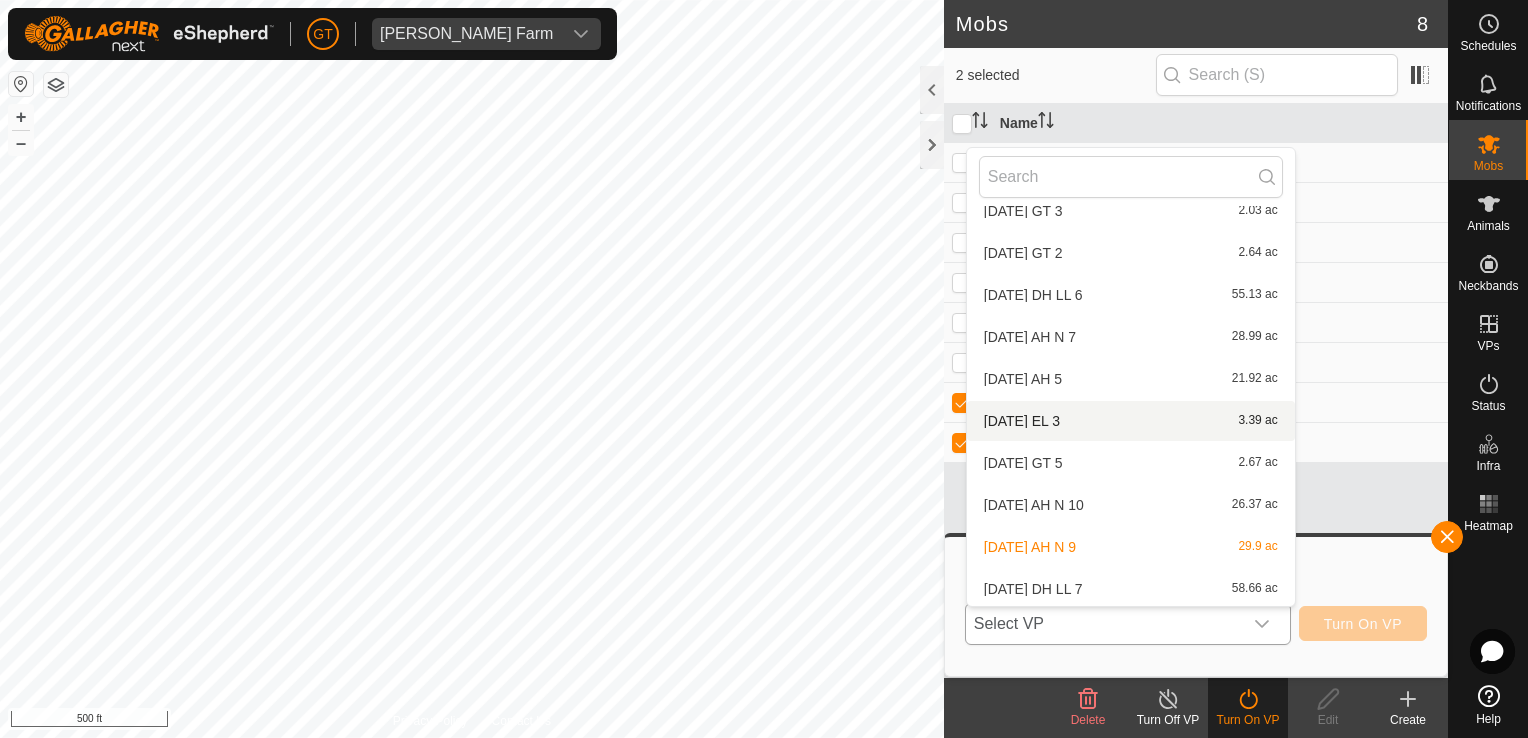scroll, scrollTop: 1282, scrollLeft: 0, axis: vertical 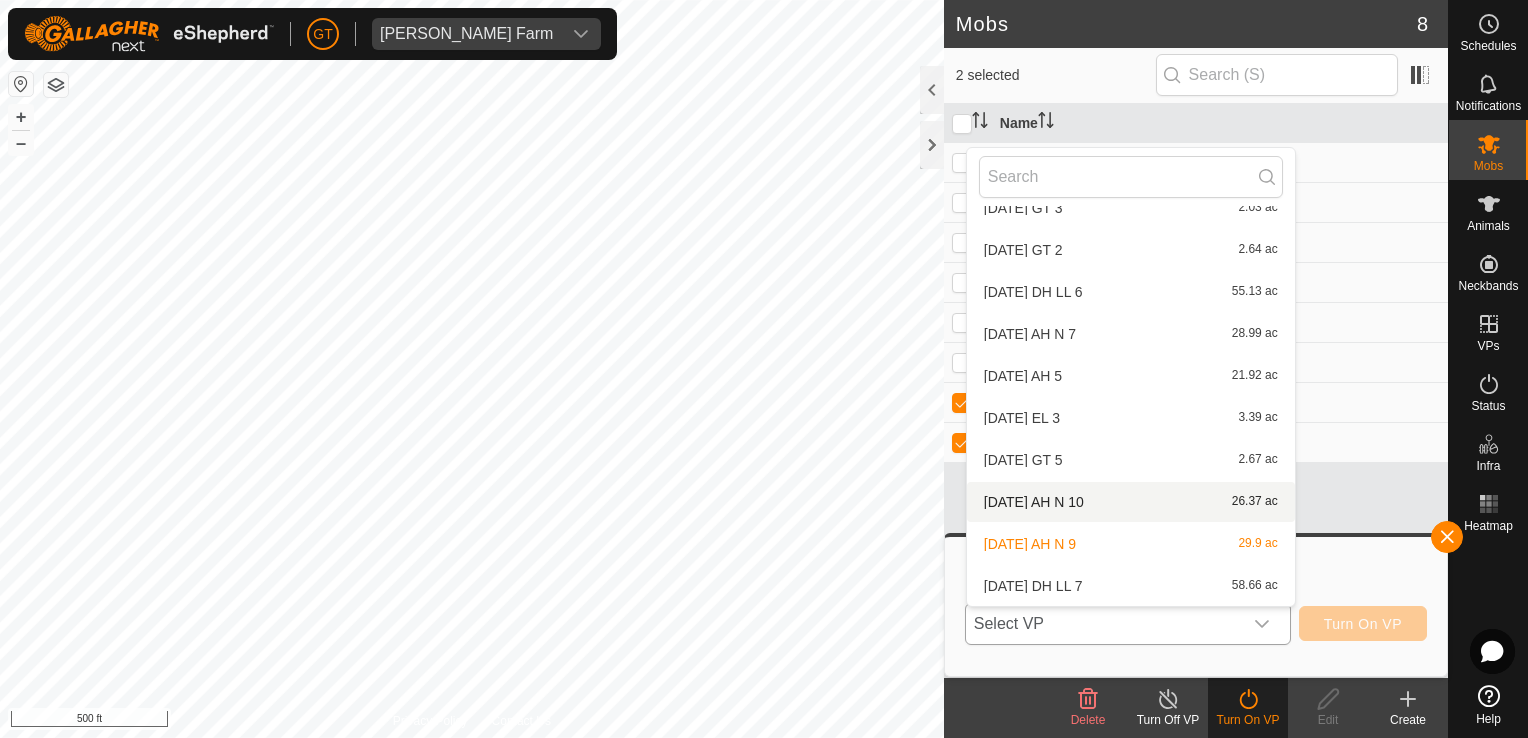 click on "[DATE]  AH N 10  26.37 ac" at bounding box center [1131, 502] 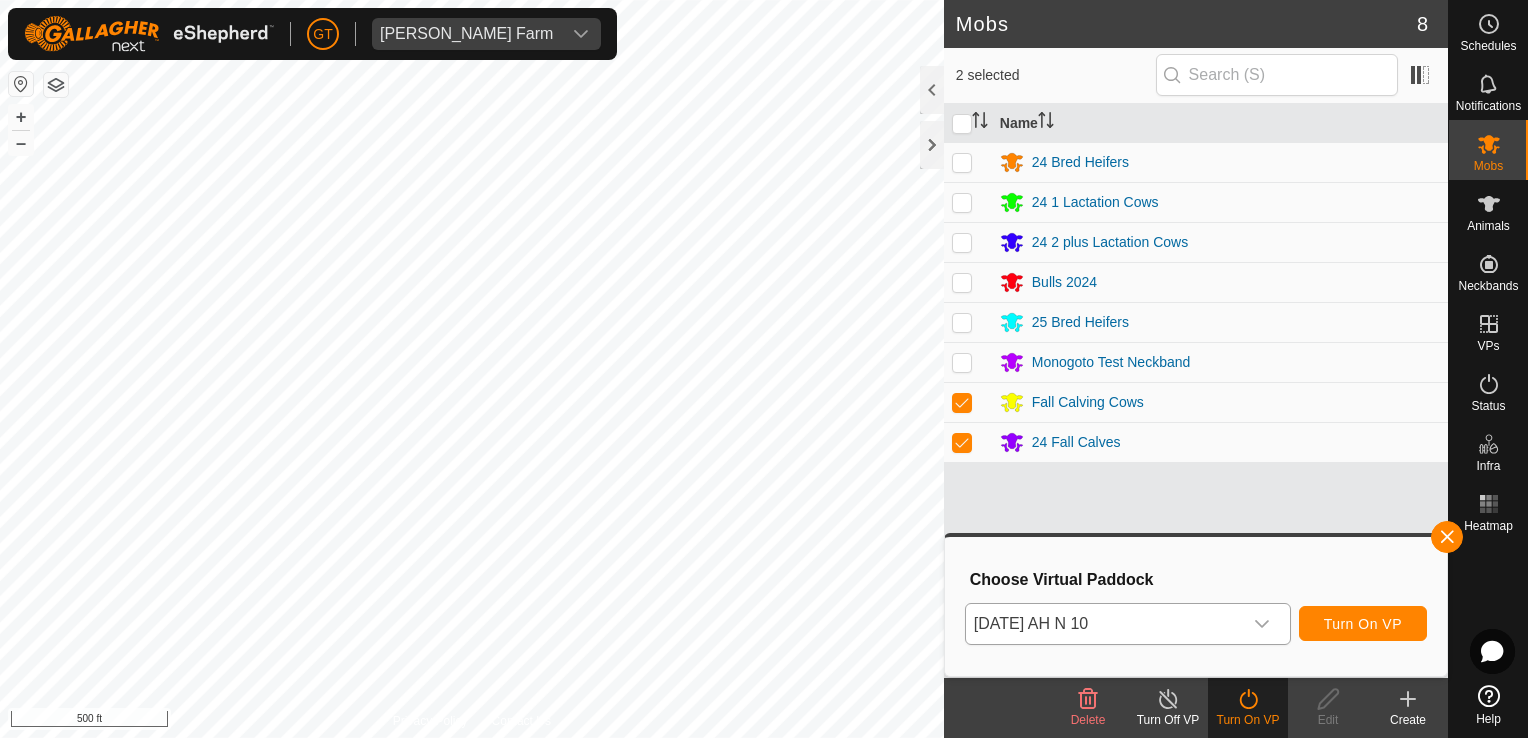 click on "[PERSON_NAME] Farm Schedules Notifications Mobs Animals Neckbands VPs Status Infra Heatmap Help Mobs 8  2 selected   Name  24 Bred Heifers 24 1 Lactation Cows 24 2 plus Lactation Cows Bulls 2024 25 Bred Heifers Monogoto Test Neckband Fall Calving Cows 24 Fall Calves Delete  Turn Off VP   Turn On VP   Edit   Create  Privacy Policy Contact Us + – ⇧ i 500 ft
Choose Virtual Paddock [DATE]  AH N 10 Turn On VP" at bounding box center [764, 369] 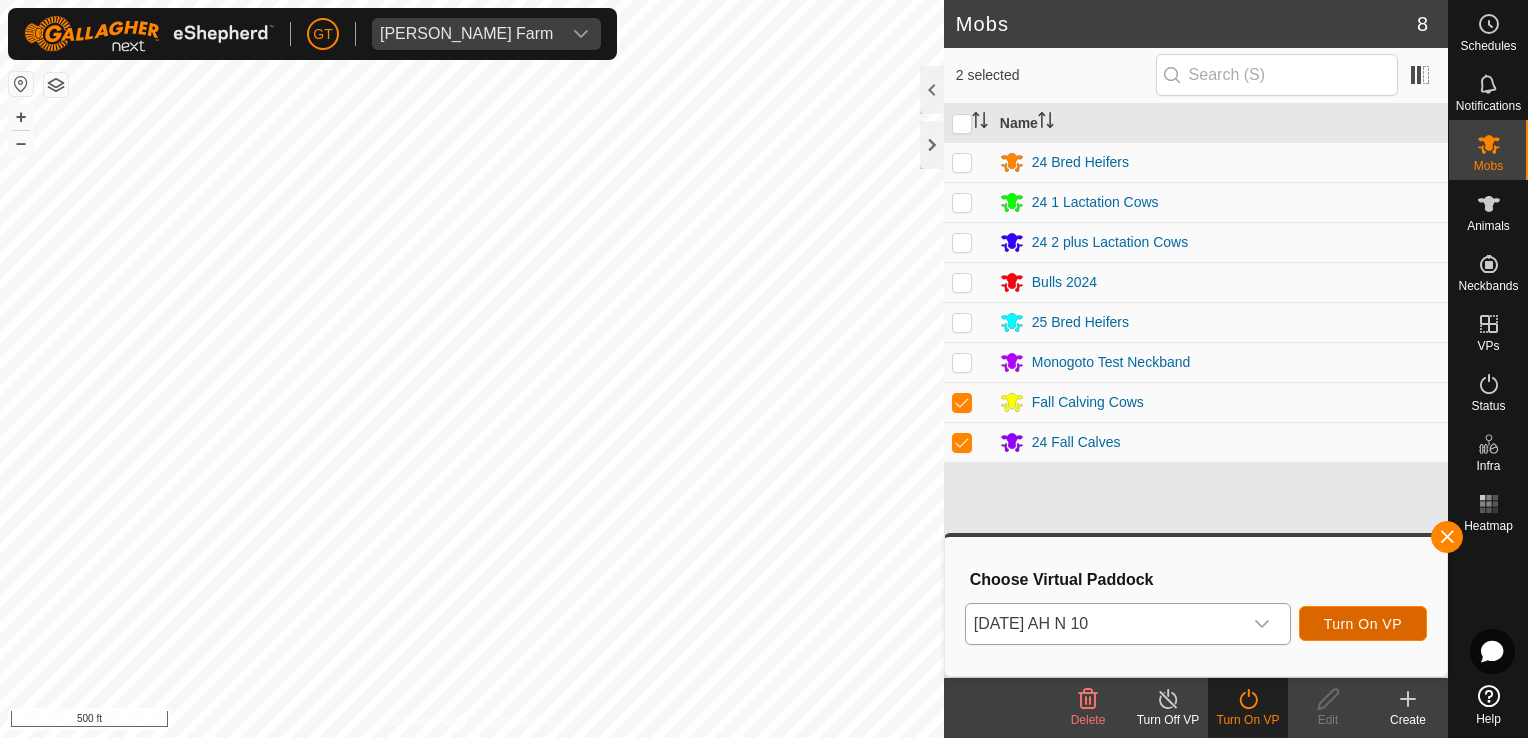 click on "Turn On VP" at bounding box center (1363, 624) 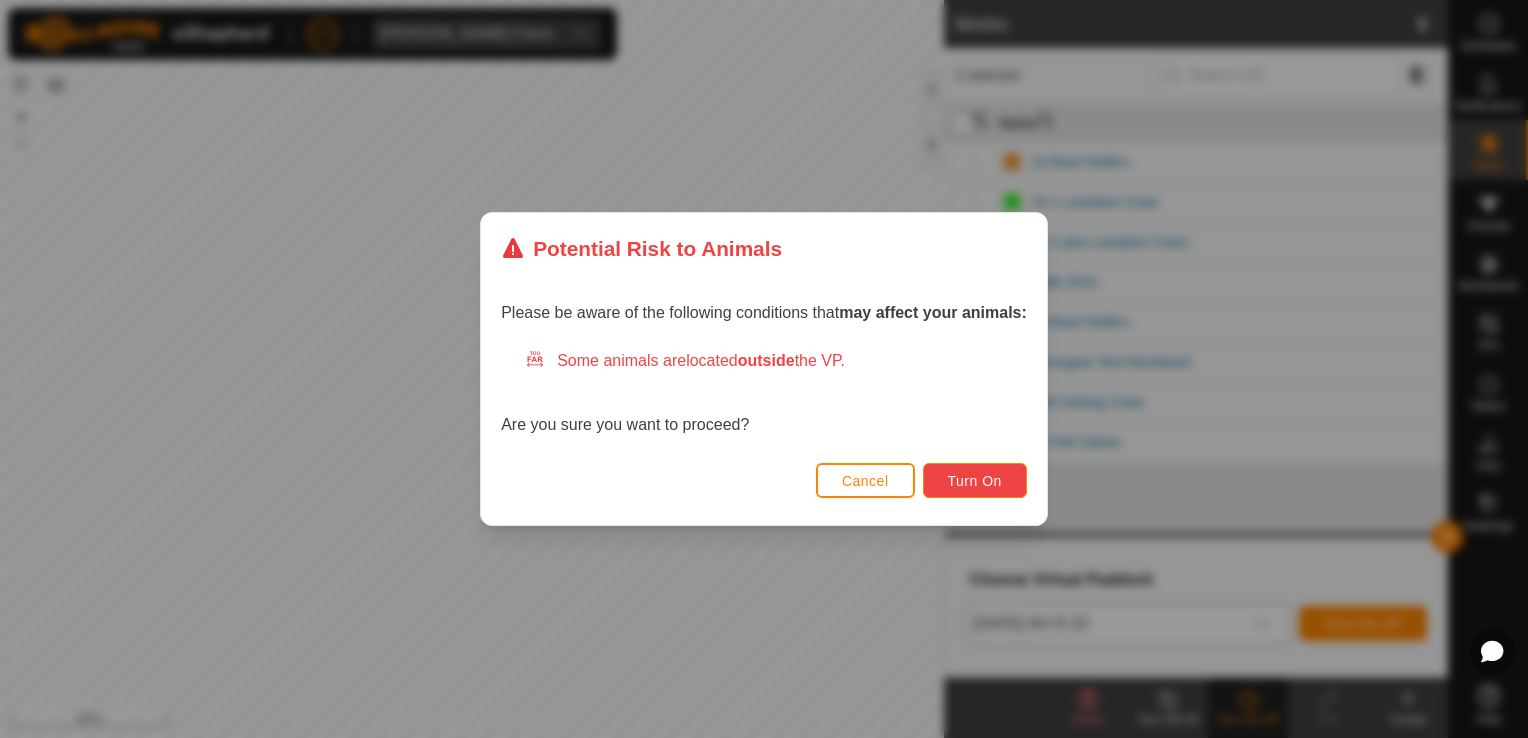 click on "Turn On" at bounding box center [975, 481] 